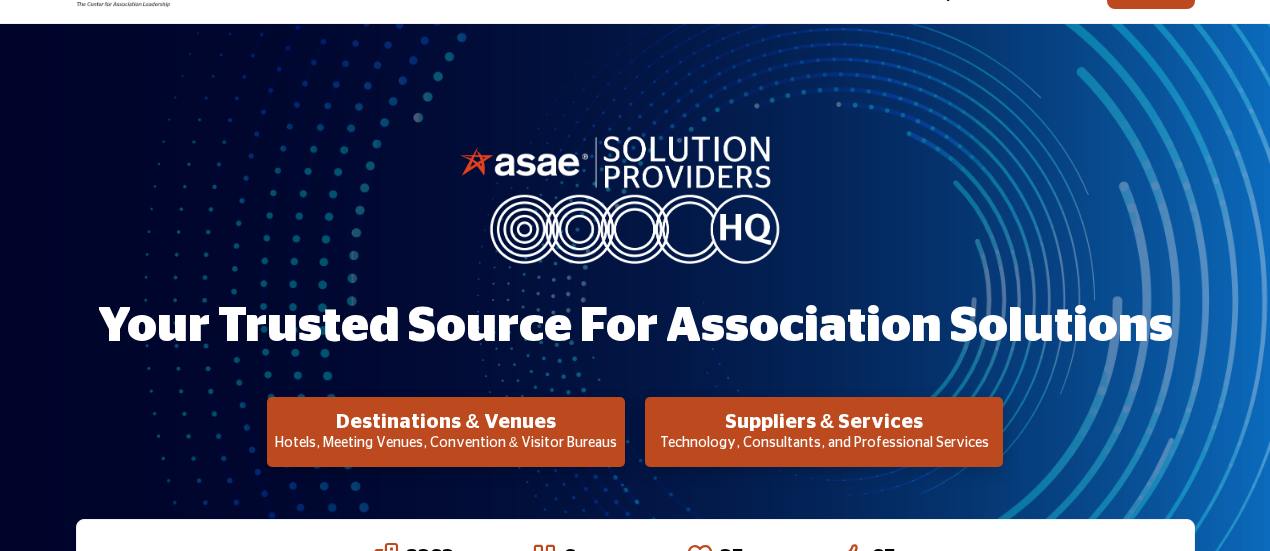 scroll, scrollTop: 0, scrollLeft: 0, axis: both 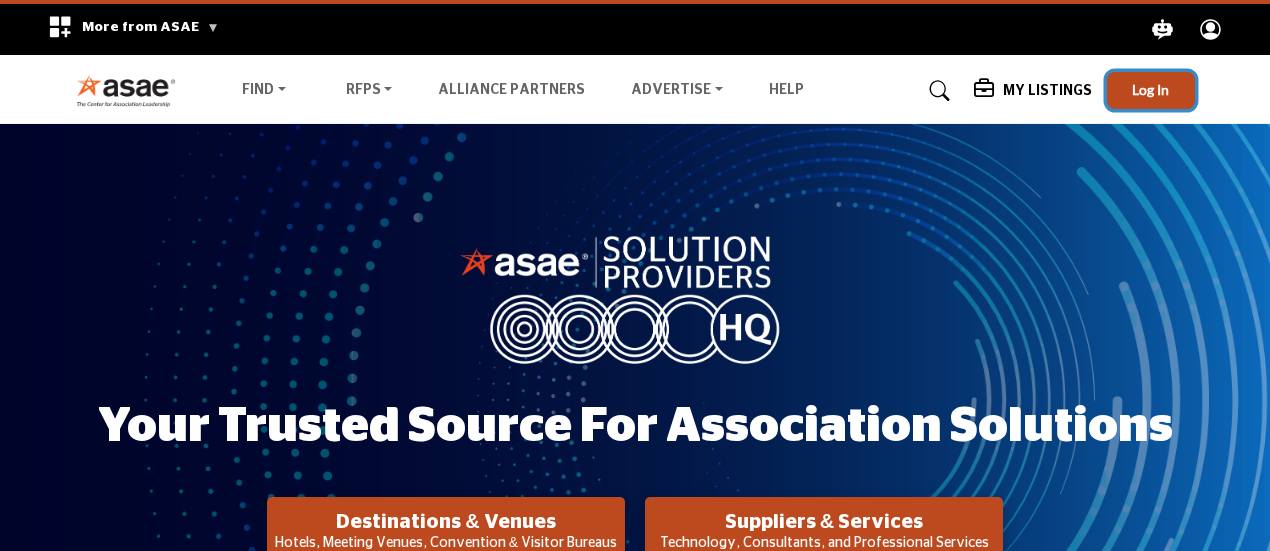 click on "Log In" at bounding box center [1150, 89] 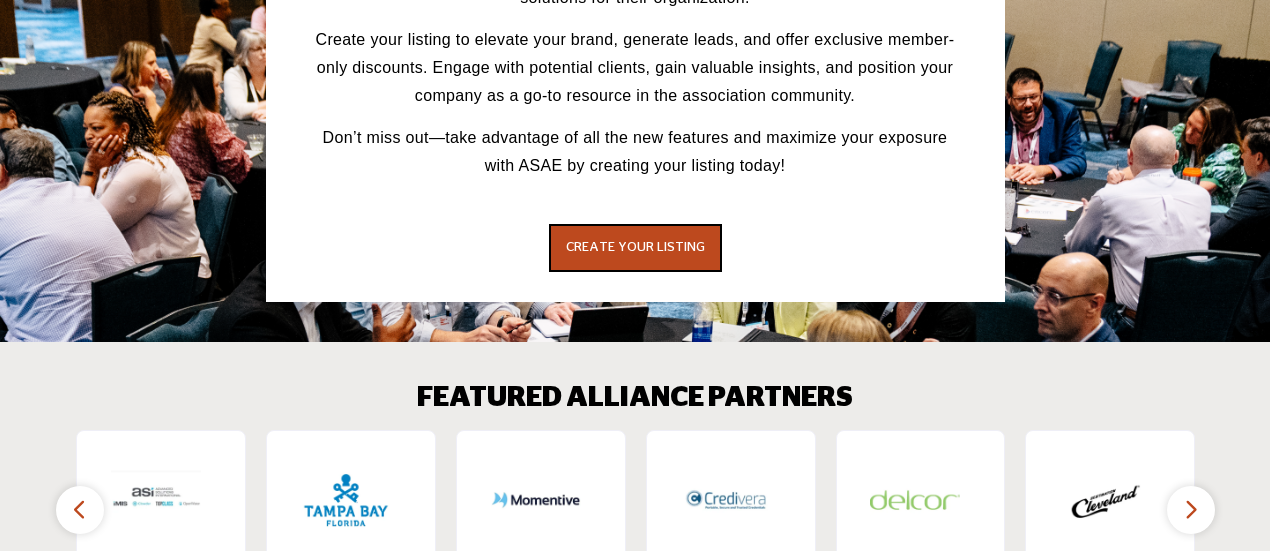scroll, scrollTop: 2931, scrollLeft: 0, axis: vertical 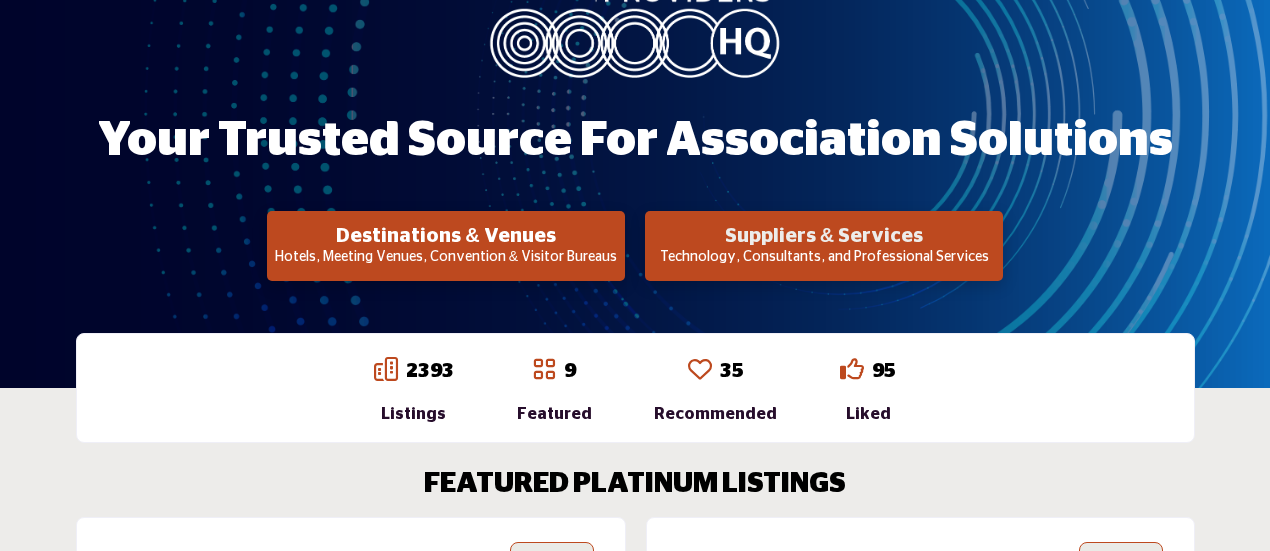 click on "Suppliers & Services" at bounding box center (446, 236) 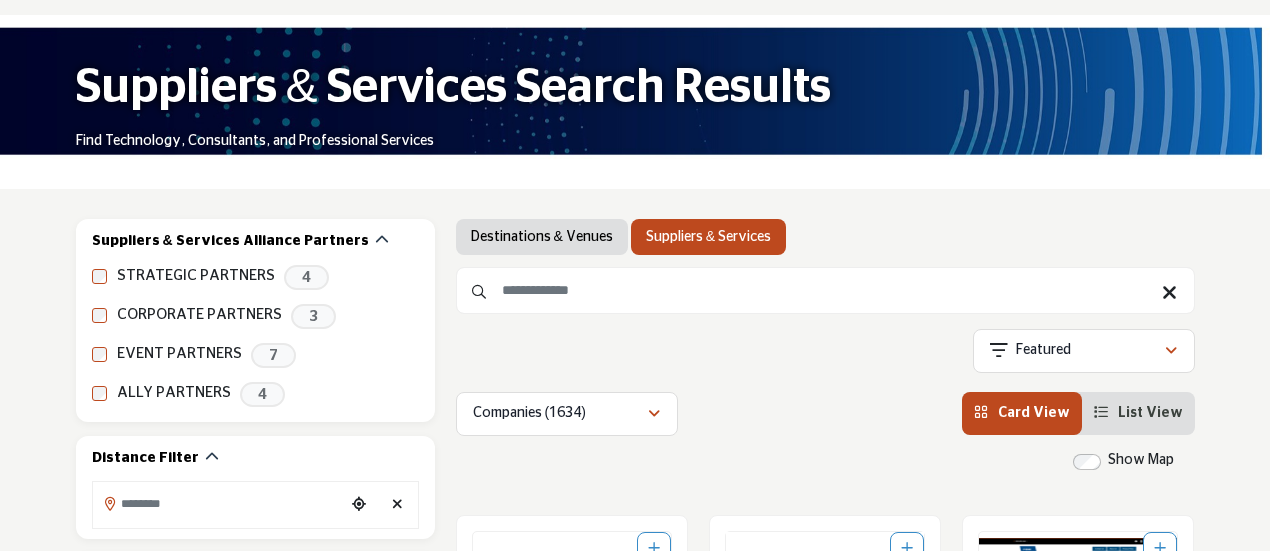 scroll, scrollTop: 200, scrollLeft: 0, axis: vertical 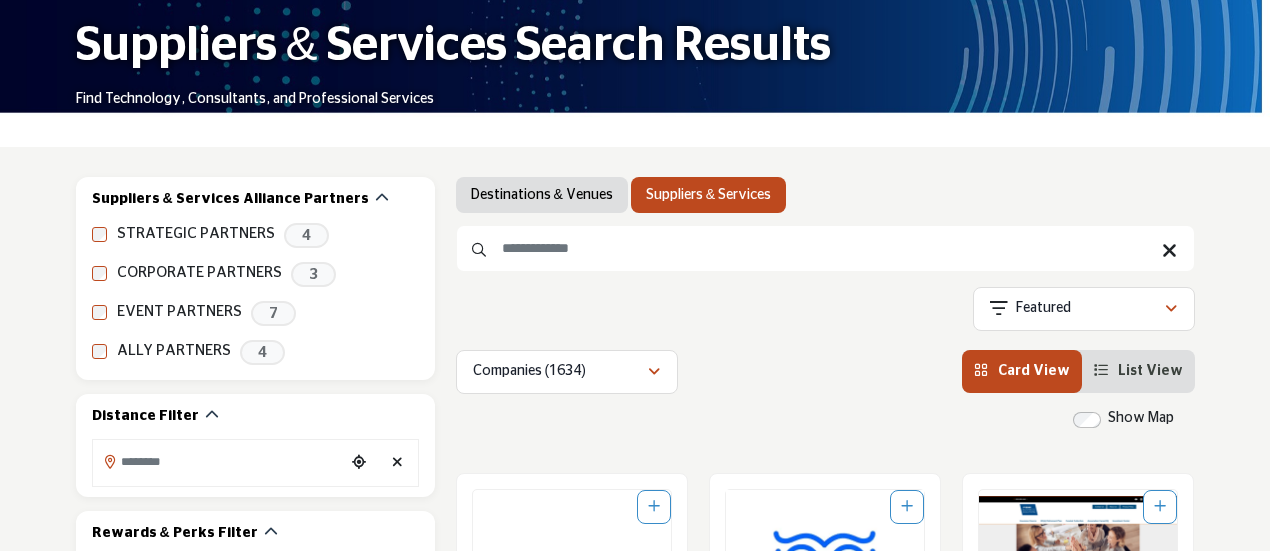 click at bounding box center (825, 248) 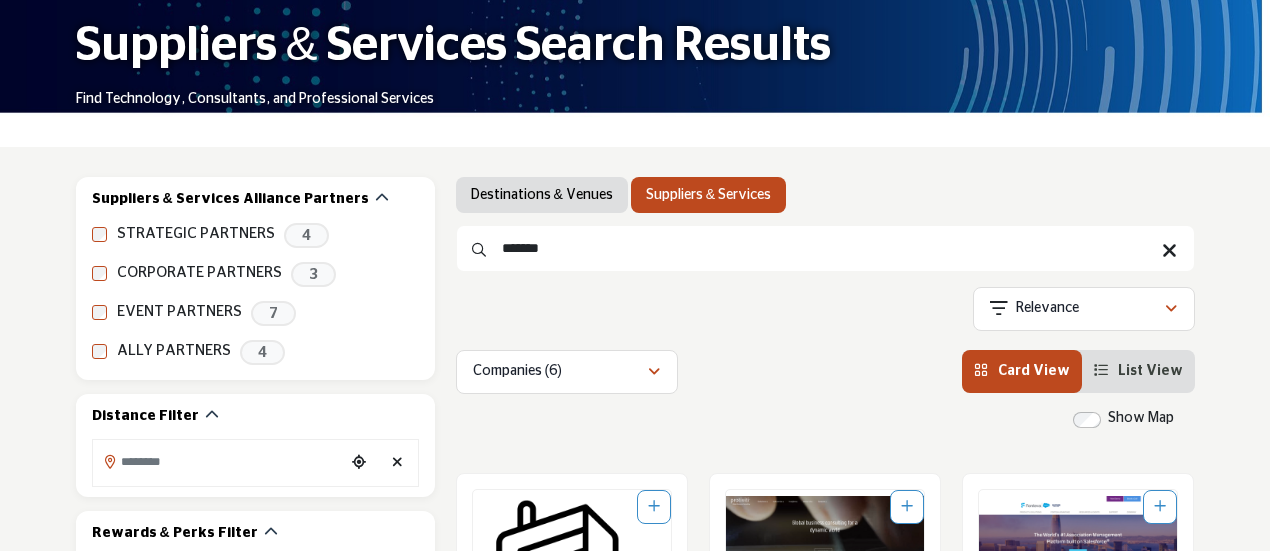 type on "*******" 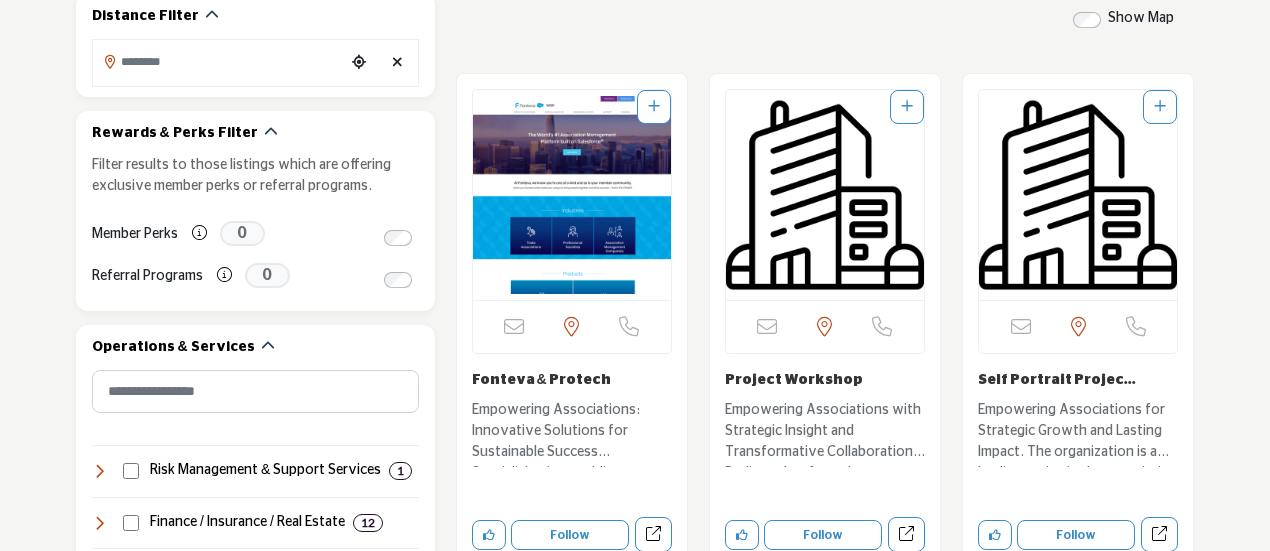 scroll, scrollTop: 700, scrollLeft: 0, axis: vertical 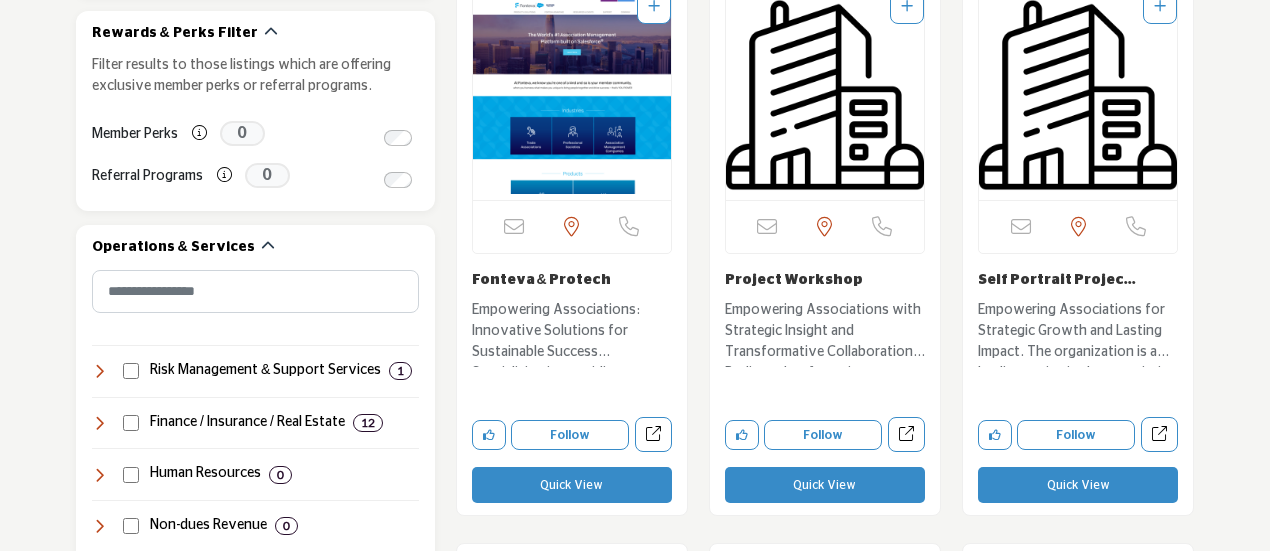 click on "Fonteva & Protech" at bounding box center [541, 280] 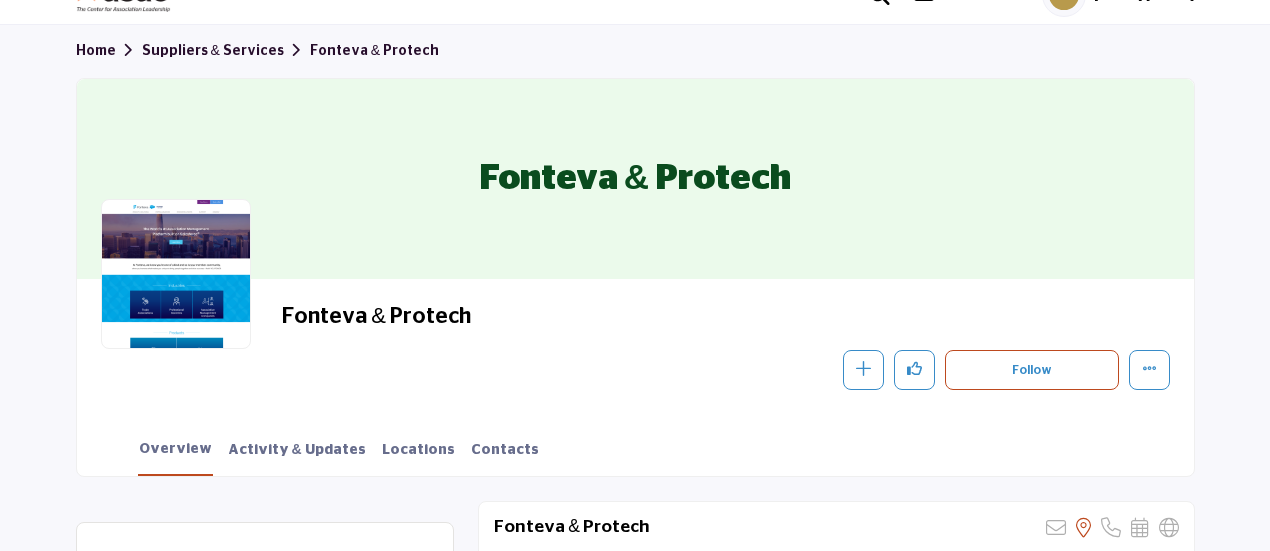 scroll, scrollTop: 0, scrollLeft: 0, axis: both 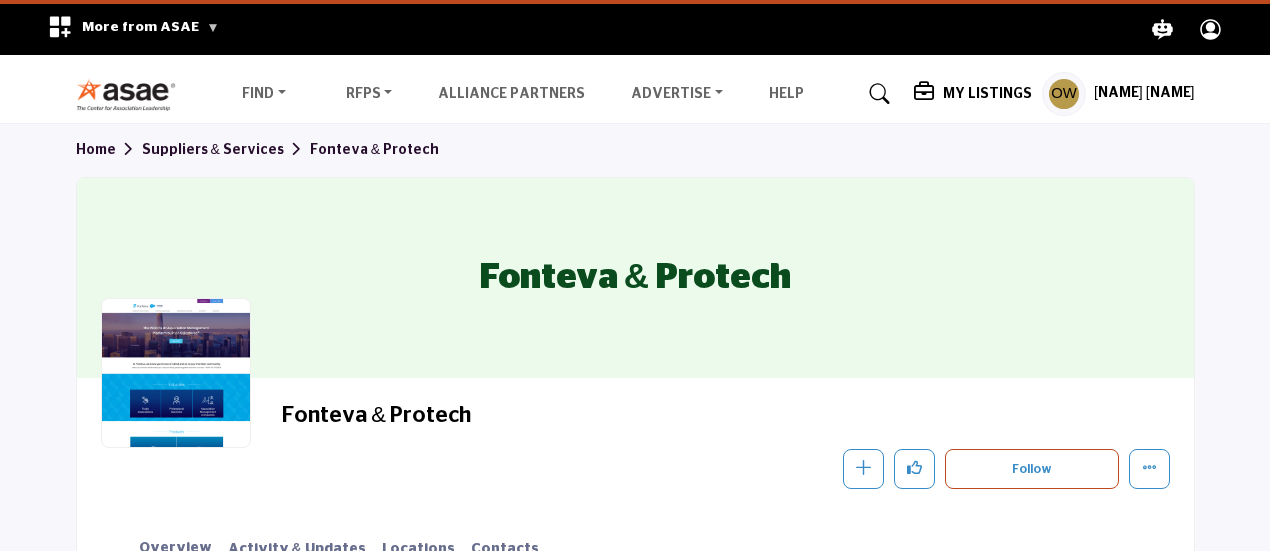 click on "Suppliers & Services" at bounding box center (226, 150) 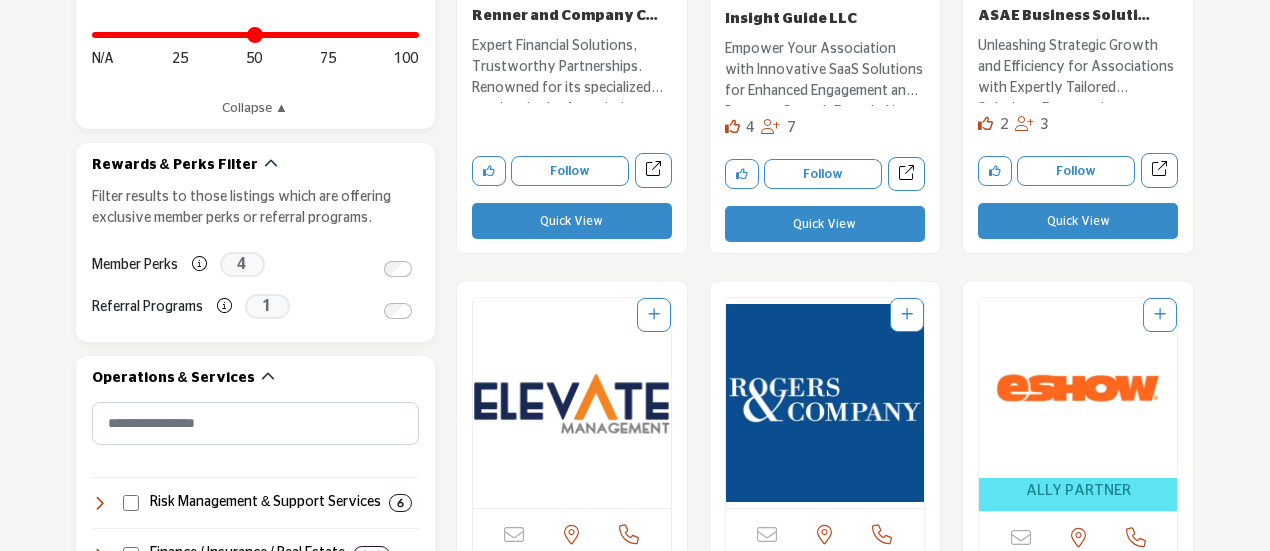 scroll, scrollTop: 1004, scrollLeft: 0, axis: vertical 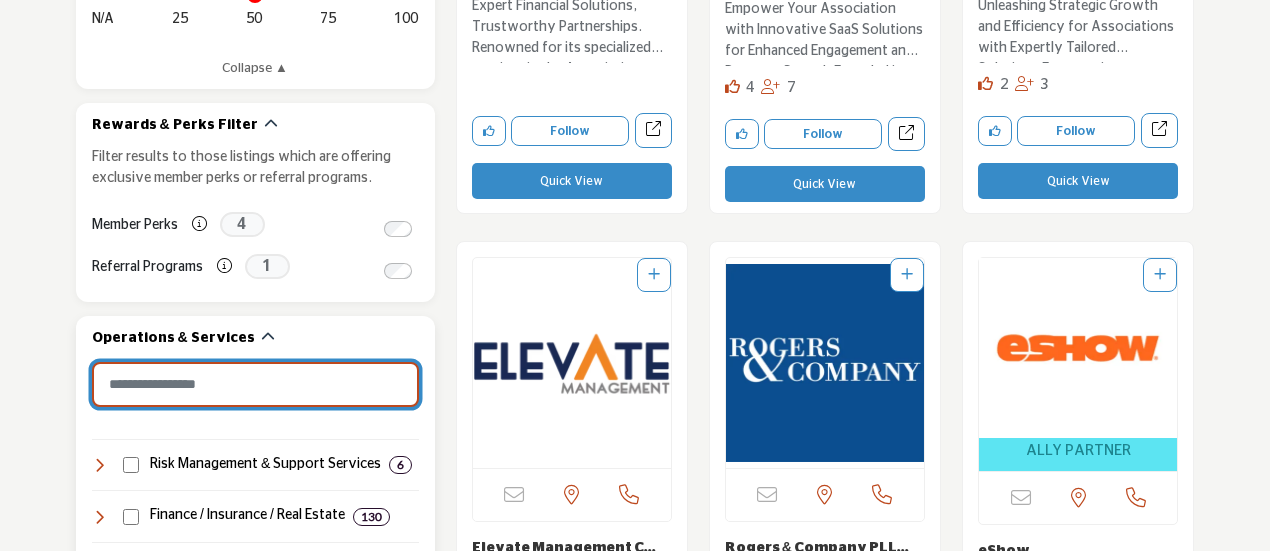 click at bounding box center [255, 384] 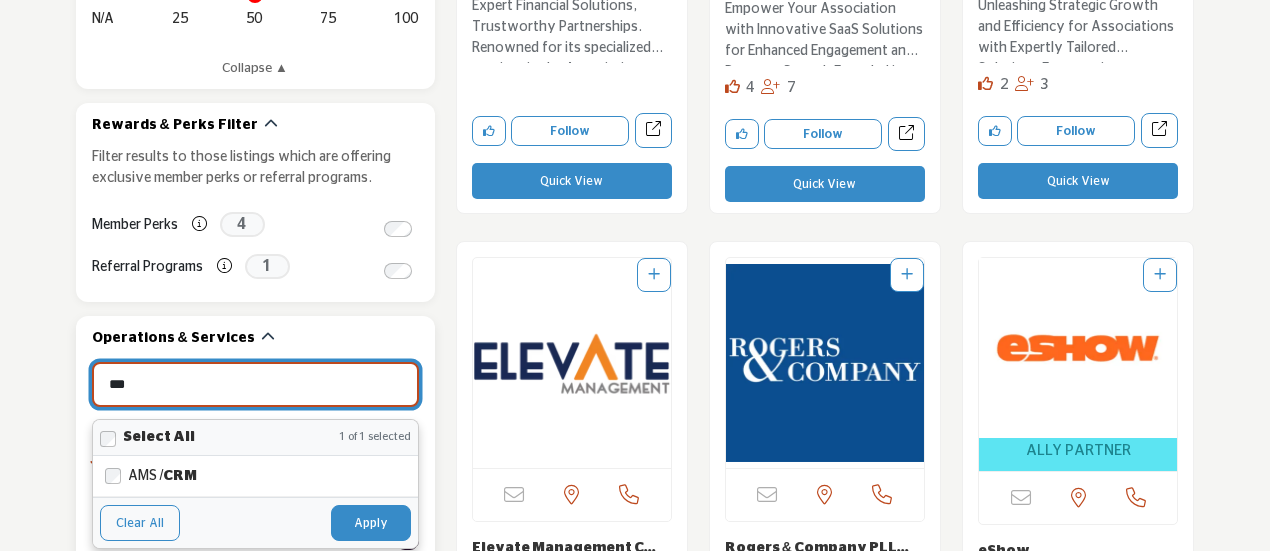 click on "Apply" at bounding box center (371, 523) 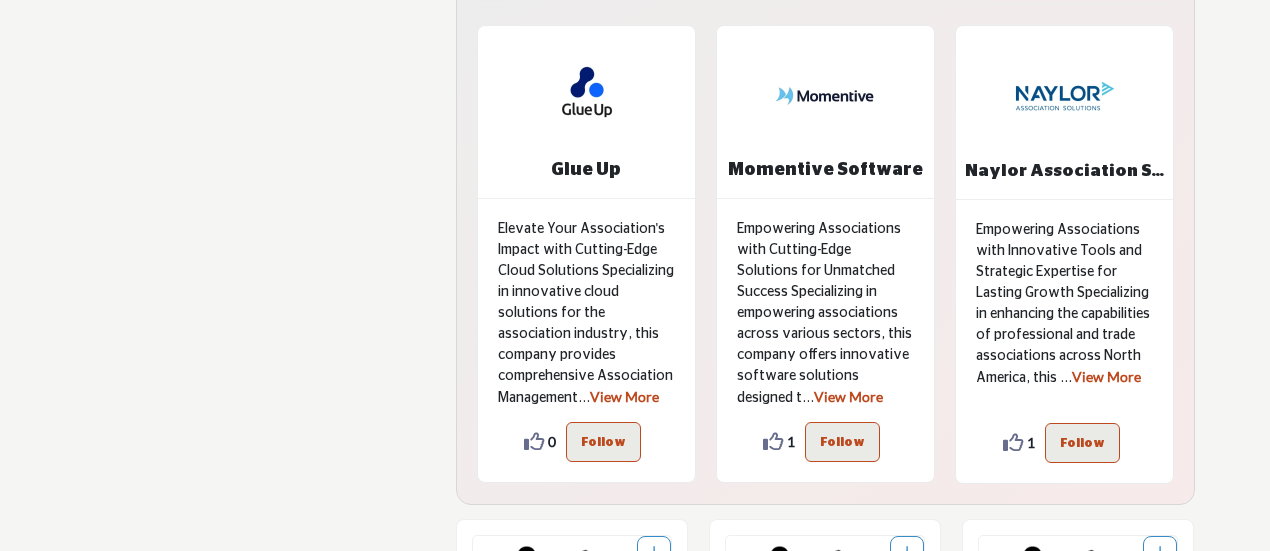 scroll, scrollTop: 9404, scrollLeft: 0, axis: vertical 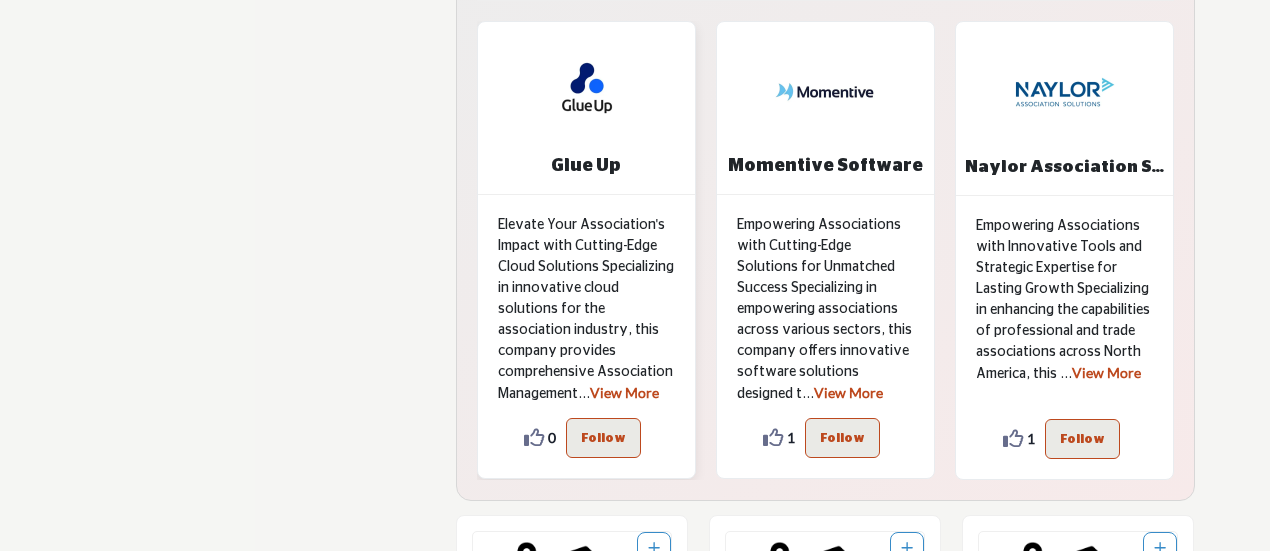 click on "View More" at bounding box center [624, 392] 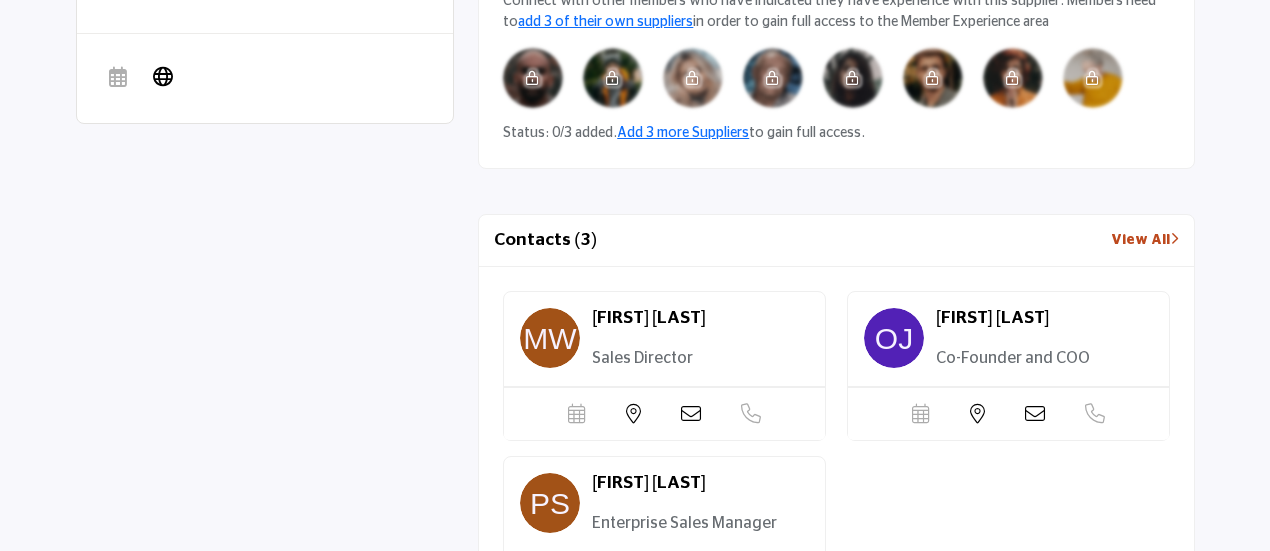 scroll, scrollTop: 1400, scrollLeft: 0, axis: vertical 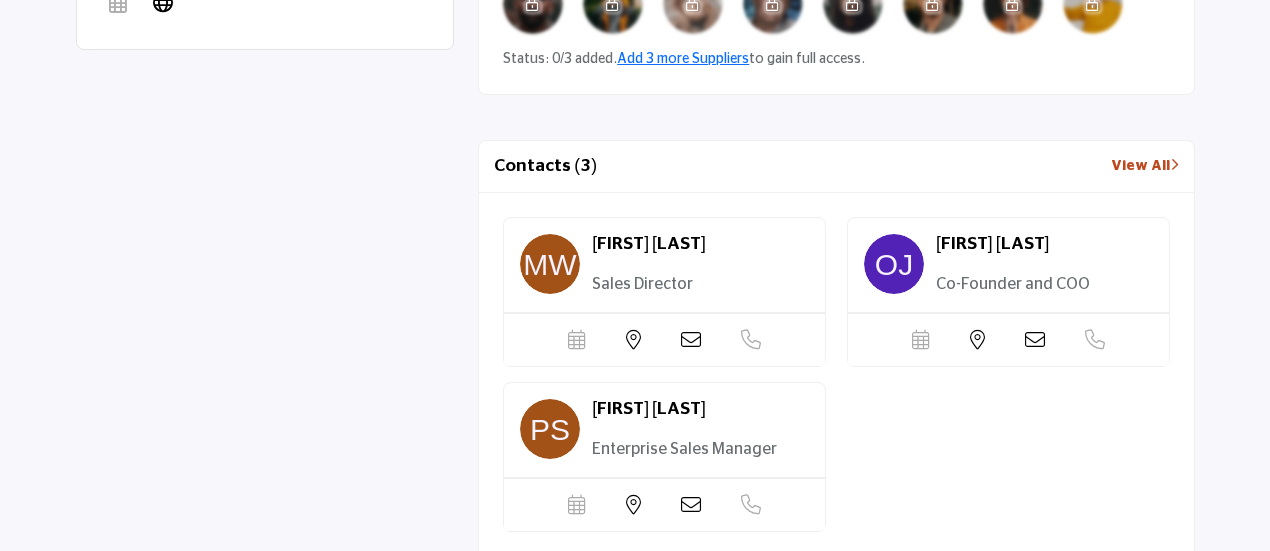 click at bounding box center (691, 340) 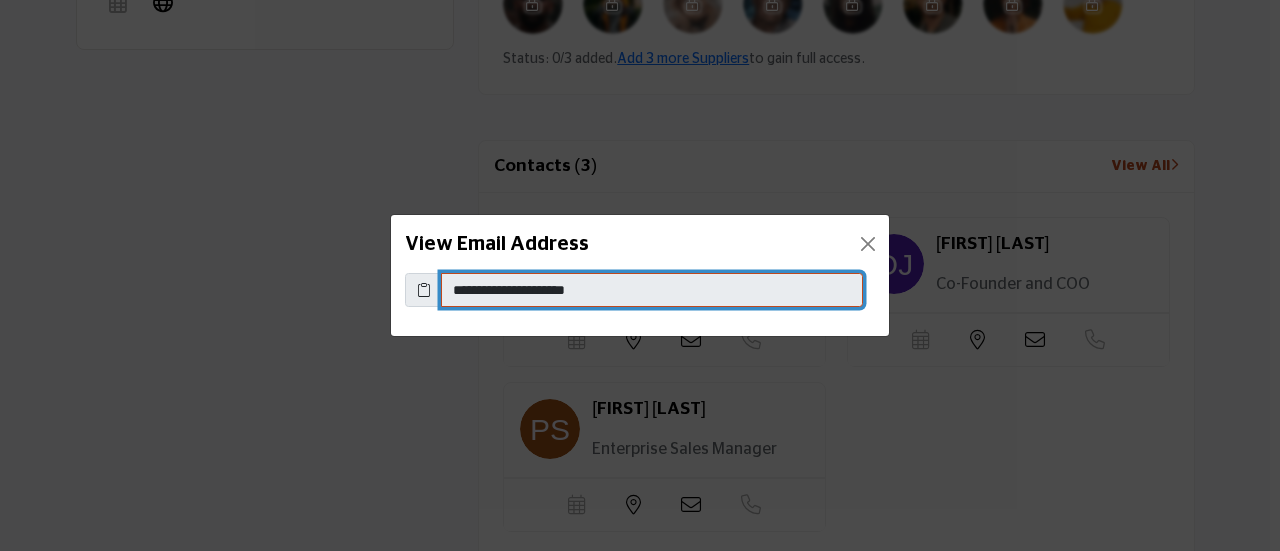 drag, startPoint x: 666, startPoint y: 296, endPoint x: 450, endPoint y: 290, distance: 216.08331 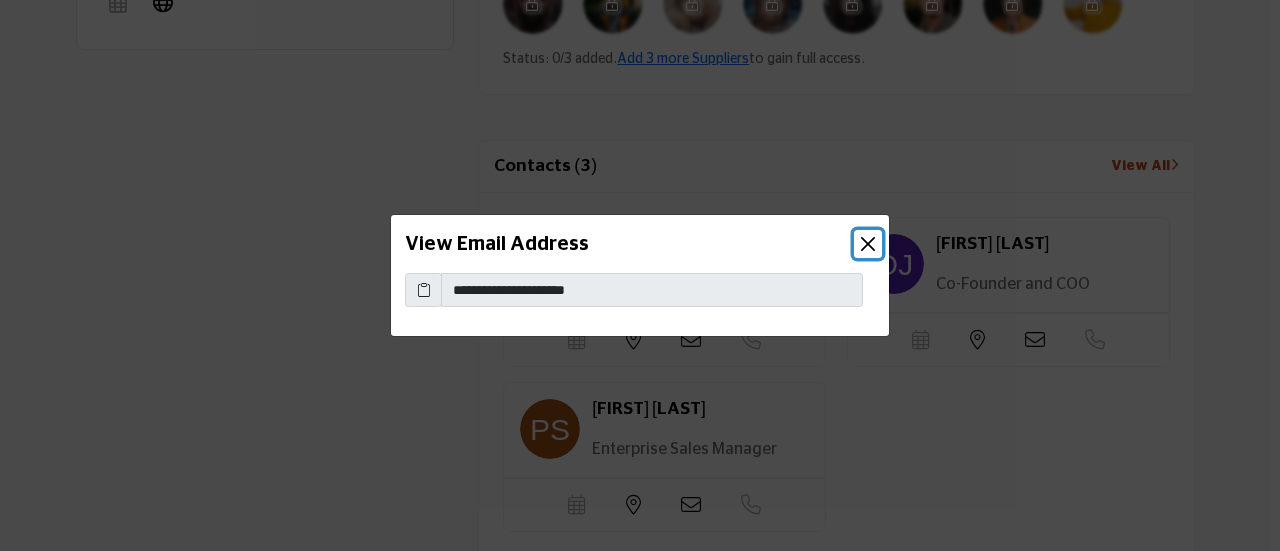 click at bounding box center (868, 244) 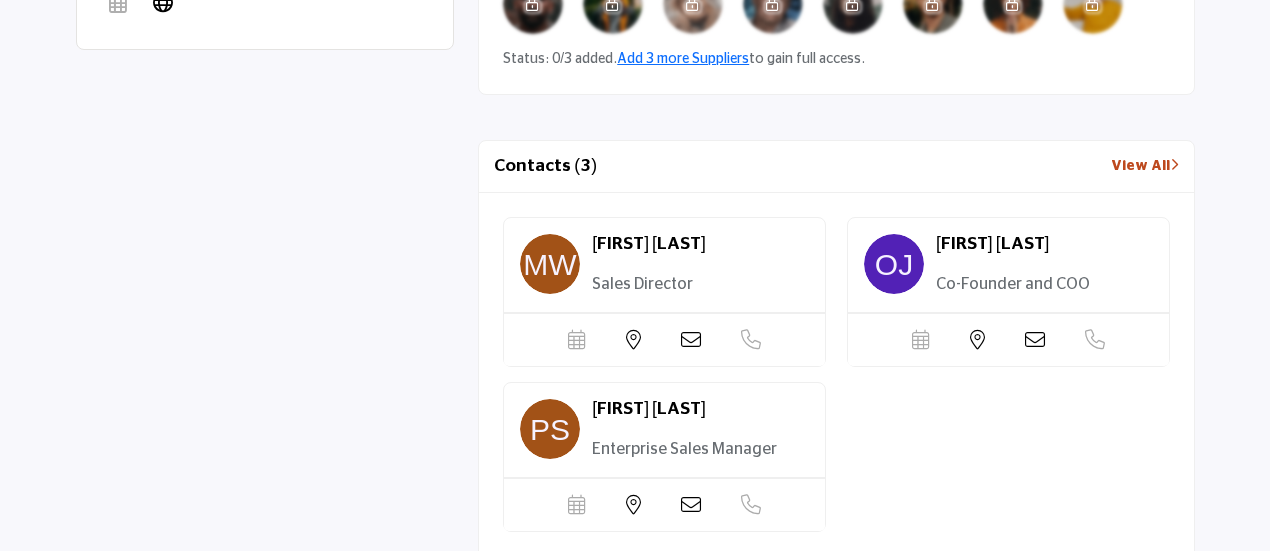 click at bounding box center (691, 340) 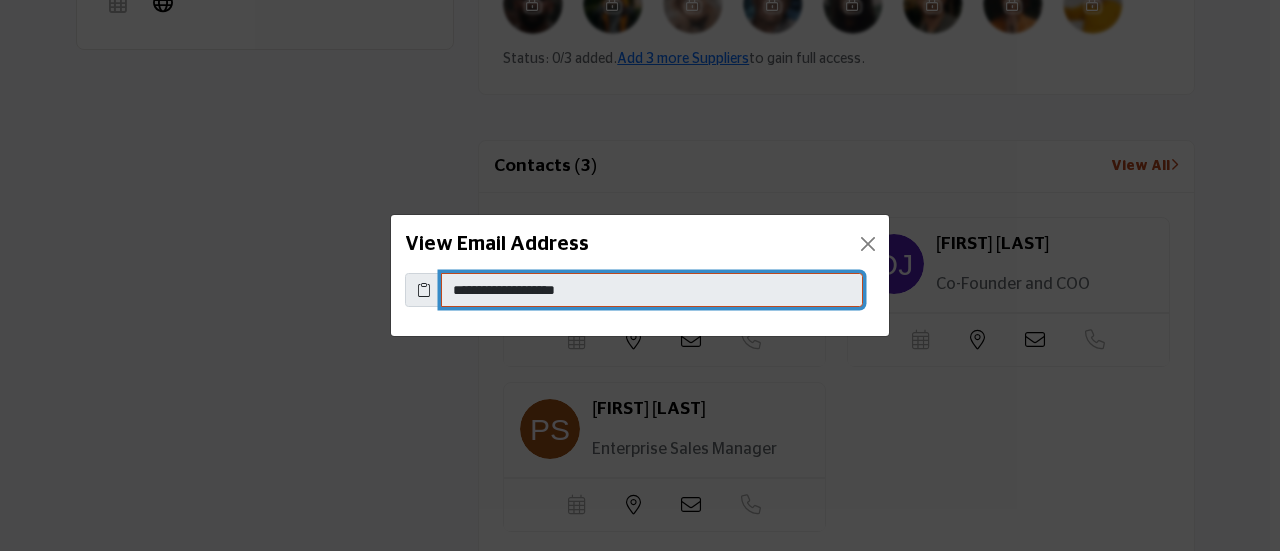 drag, startPoint x: 596, startPoint y: 289, endPoint x: 446, endPoint y: 289, distance: 150 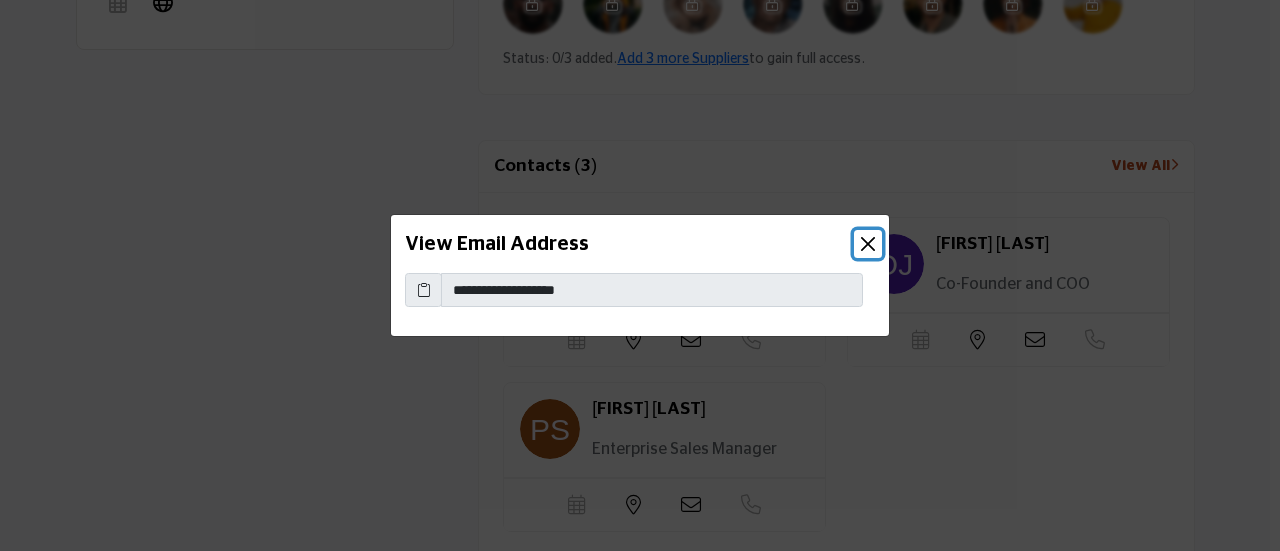 click at bounding box center (868, 244) 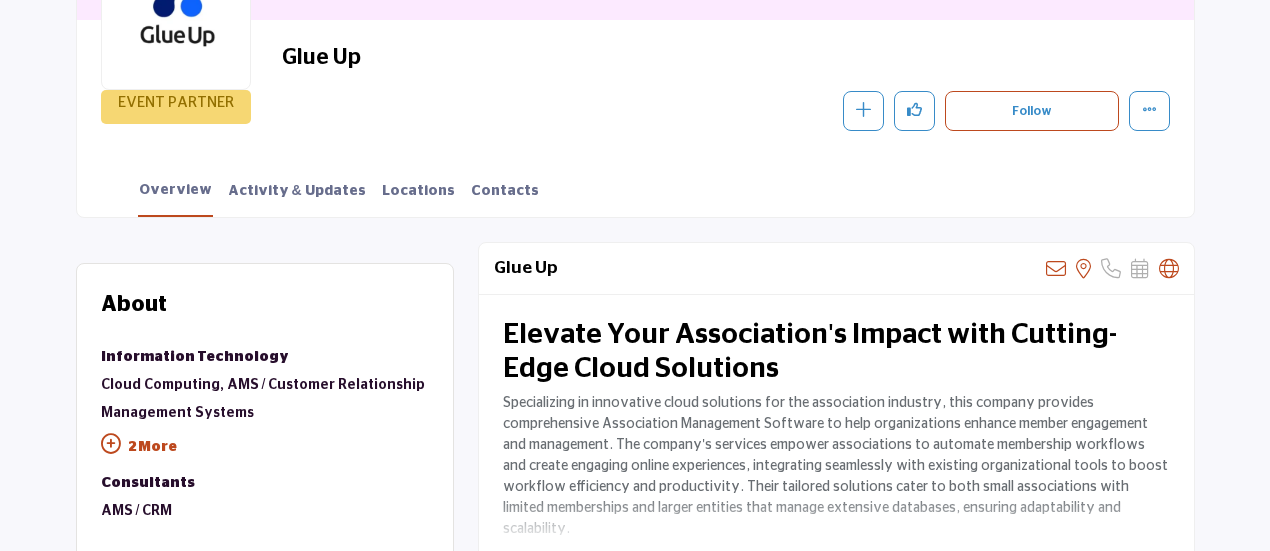 scroll, scrollTop: 400, scrollLeft: 0, axis: vertical 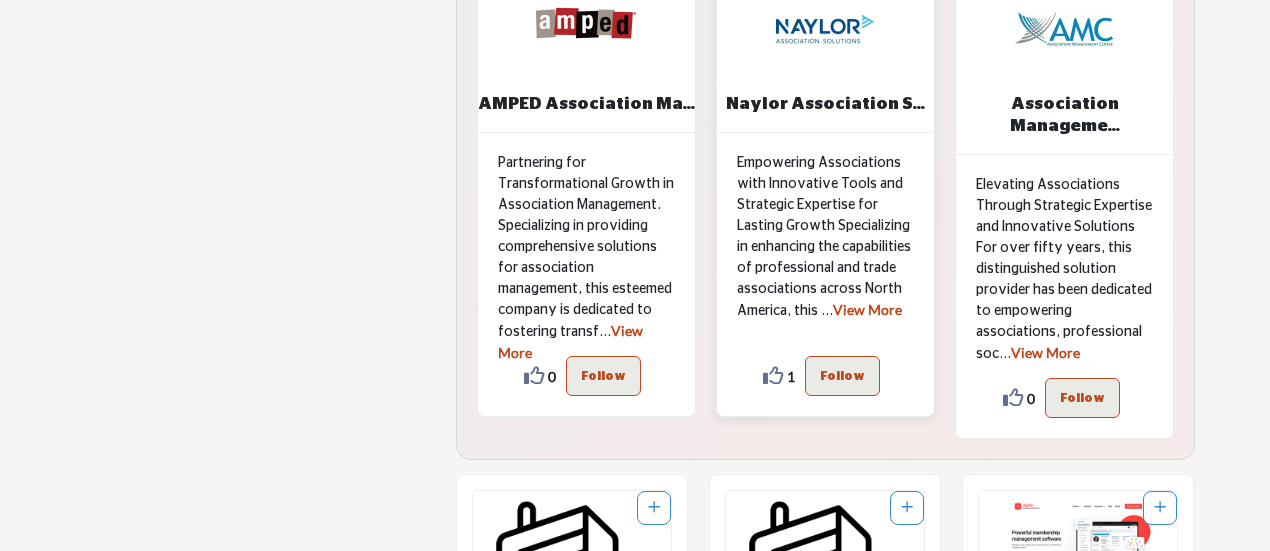 click on "View More" at bounding box center [867, 309] 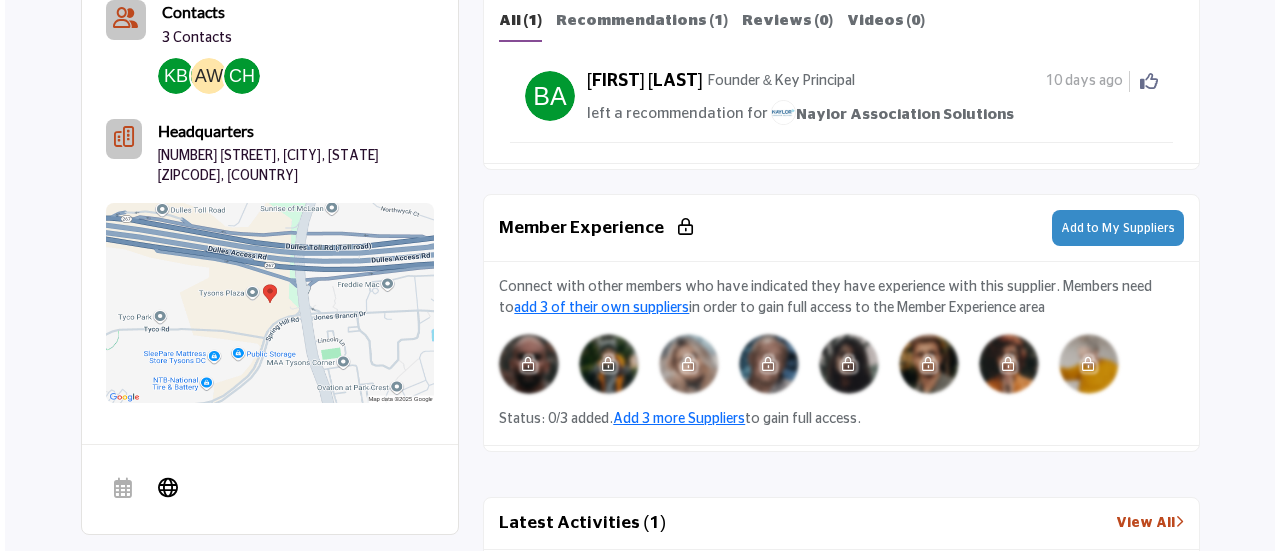 scroll, scrollTop: 1100, scrollLeft: 0, axis: vertical 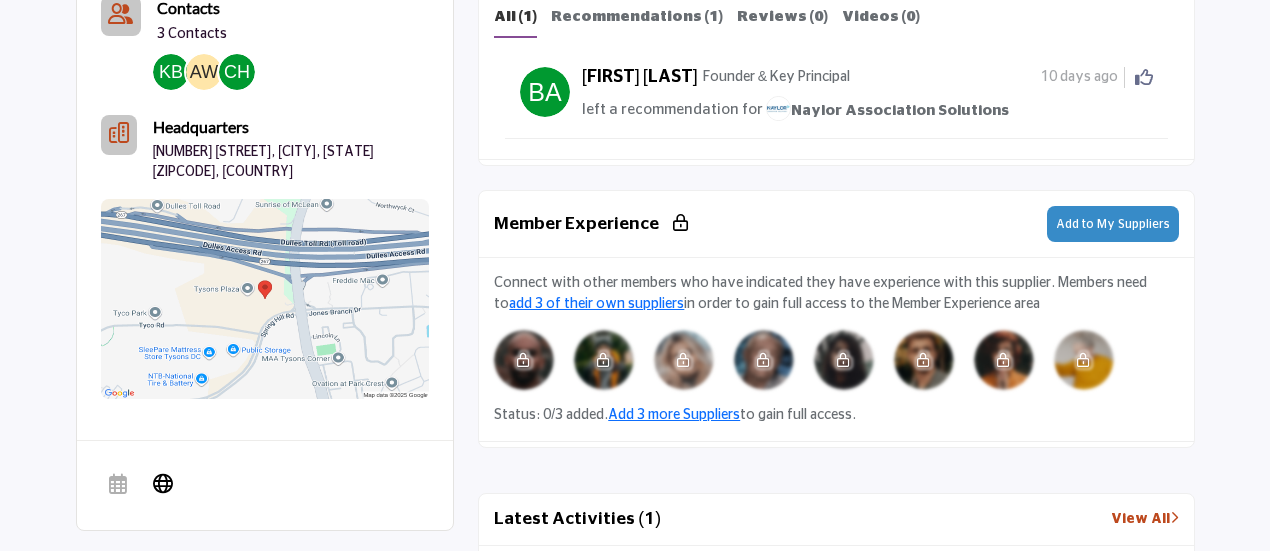 click at bounding box center [171, 72] 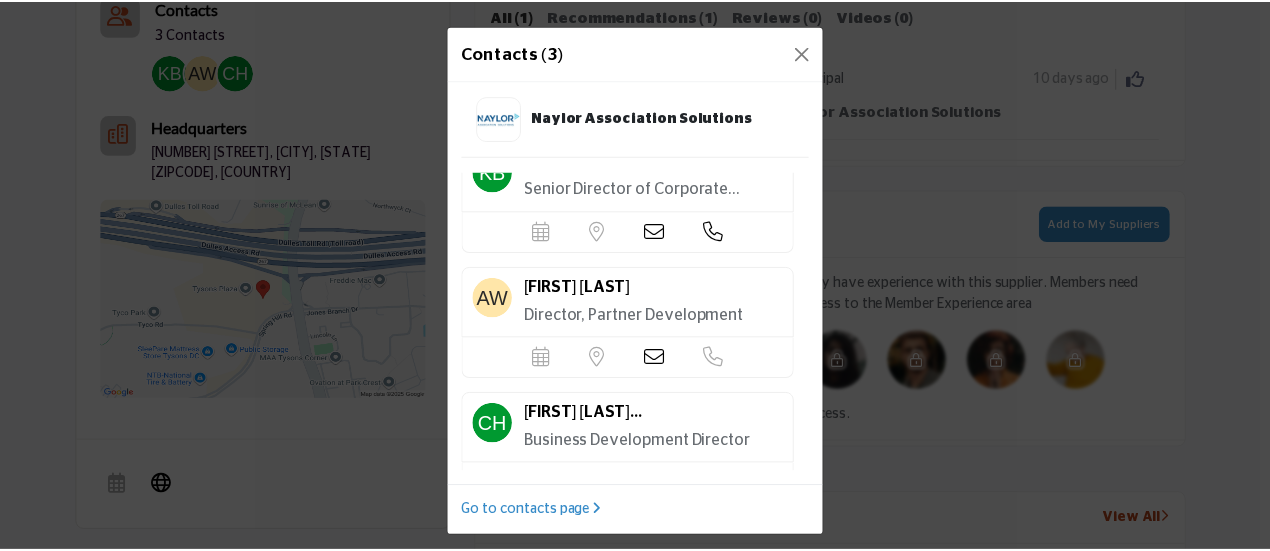 scroll, scrollTop: 0, scrollLeft: 0, axis: both 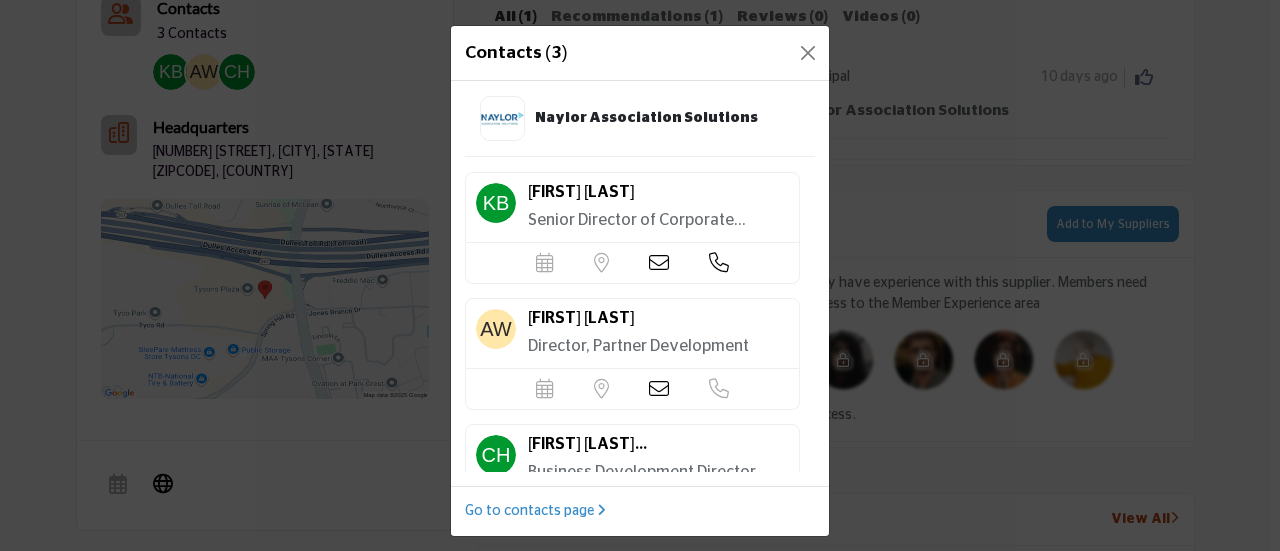 click at bounding box center [659, 263] 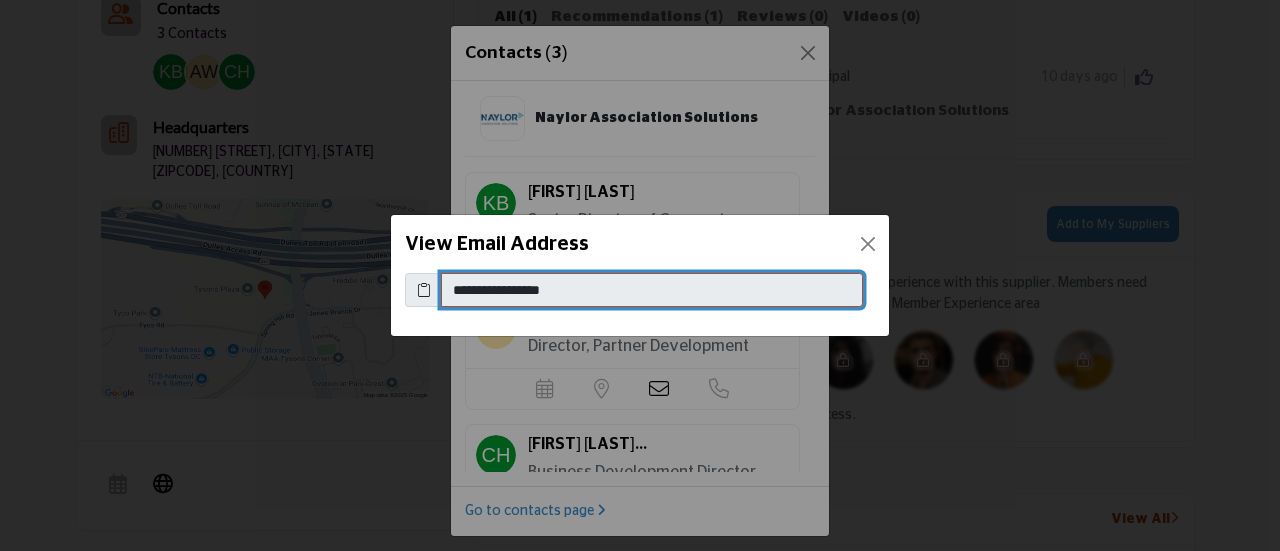 drag, startPoint x: 615, startPoint y: 291, endPoint x: 442, endPoint y: 297, distance: 173.10402 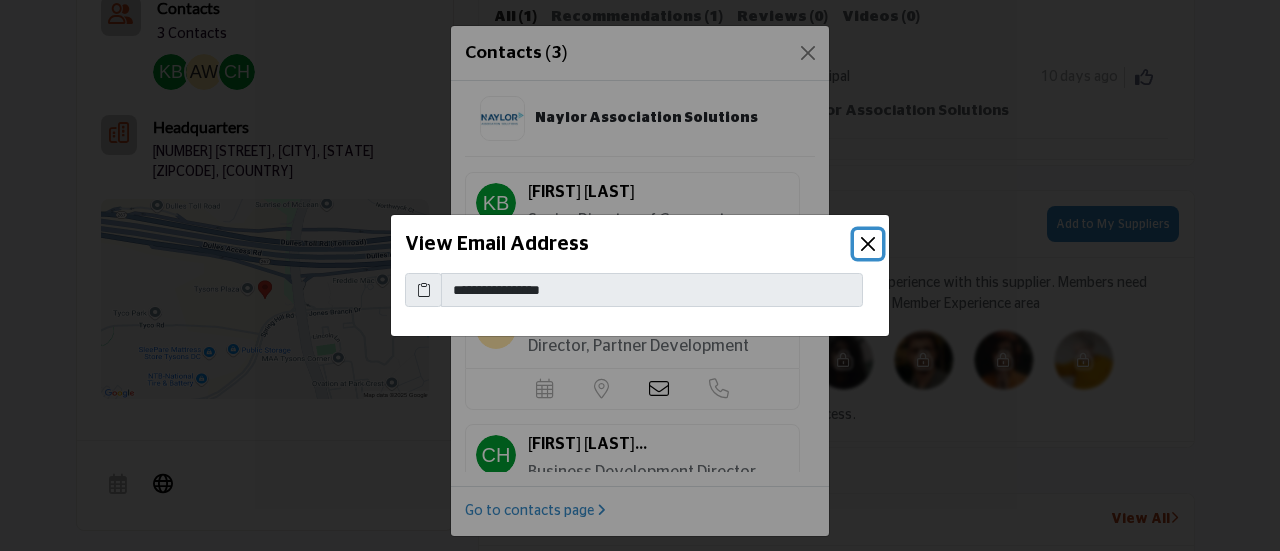 click at bounding box center [868, 244] 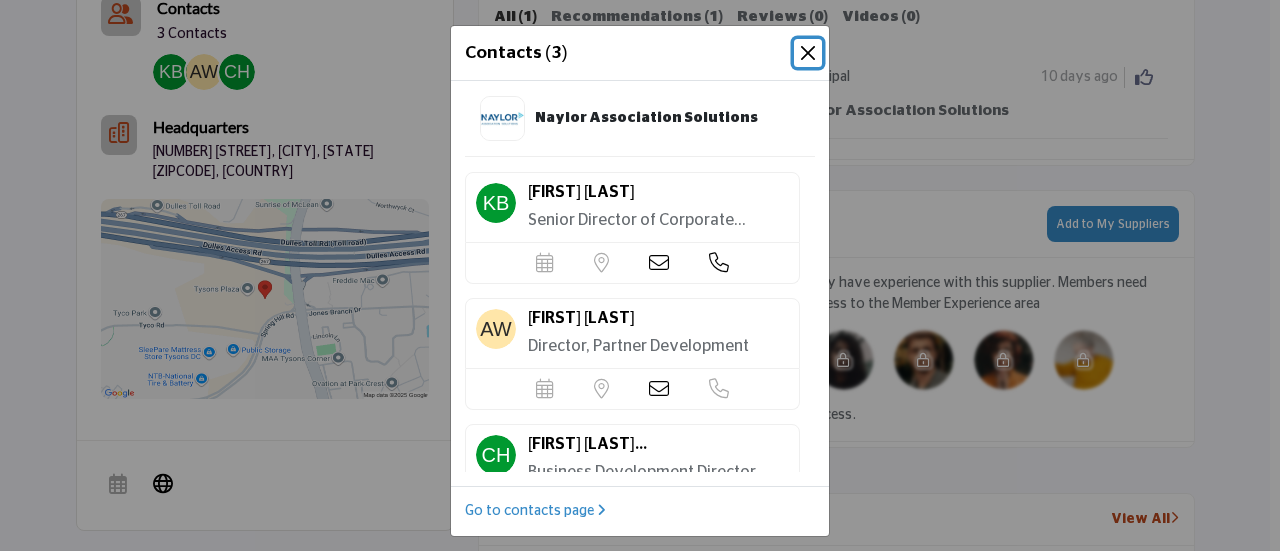 click at bounding box center (808, 53) 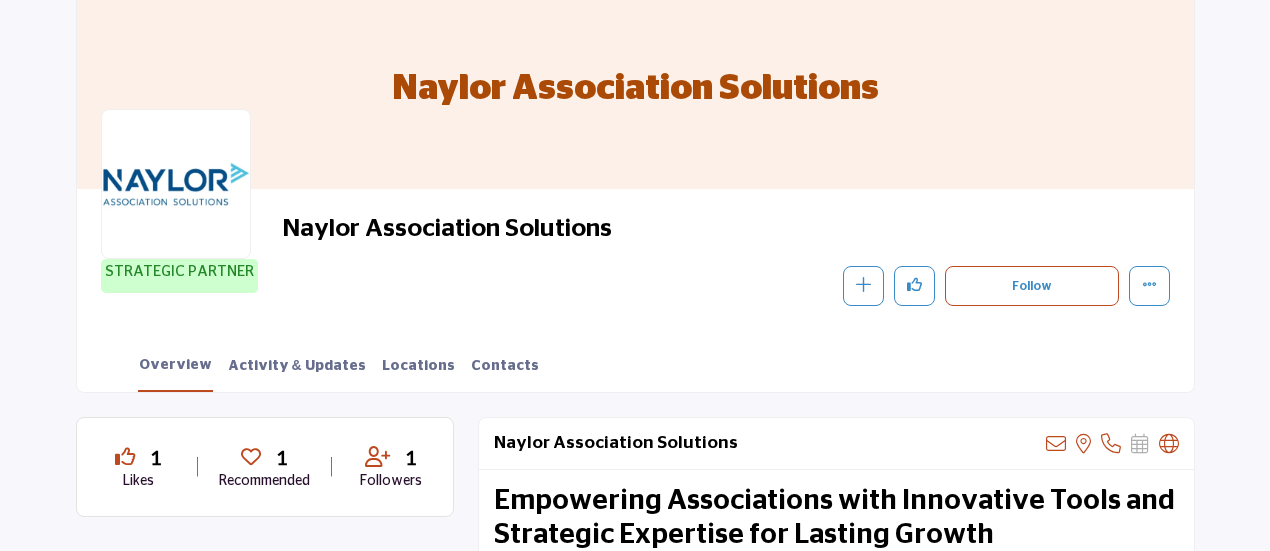 scroll, scrollTop: 146, scrollLeft: 0, axis: vertical 